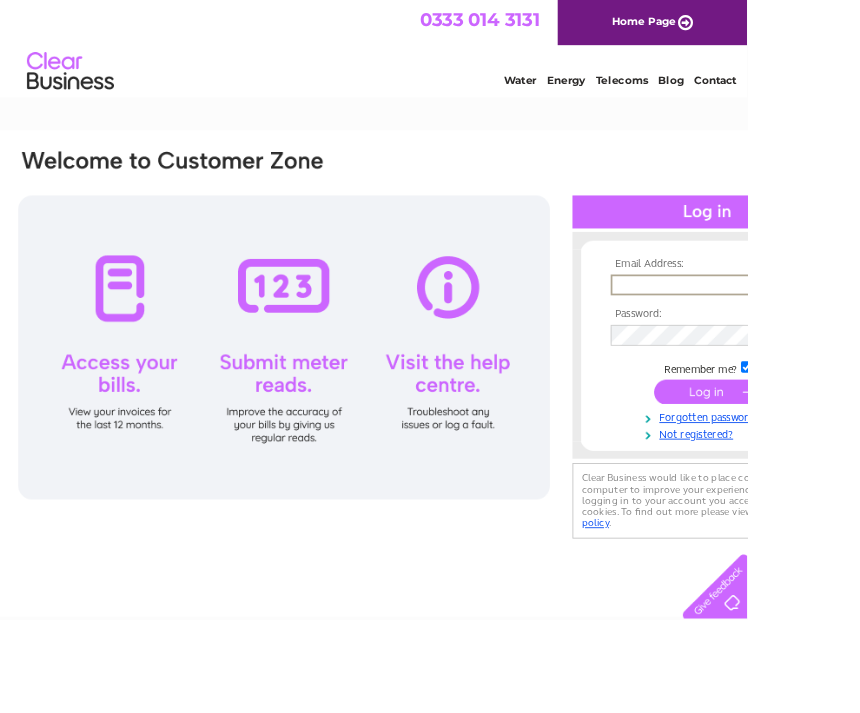 scroll, scrollTop: 0, scrollLeft: 0, axis: both 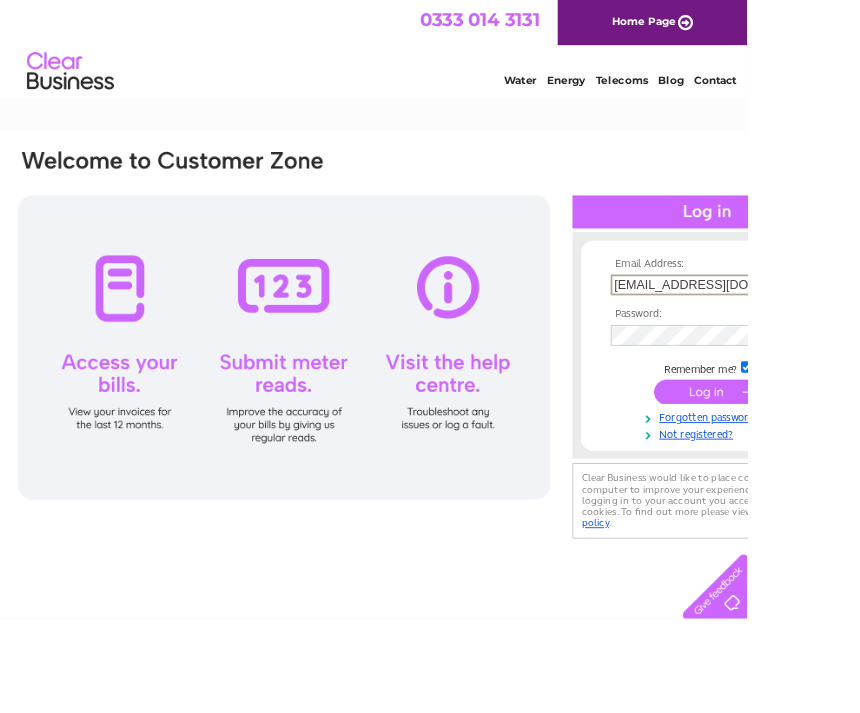 click at bounding box center [814, 451] 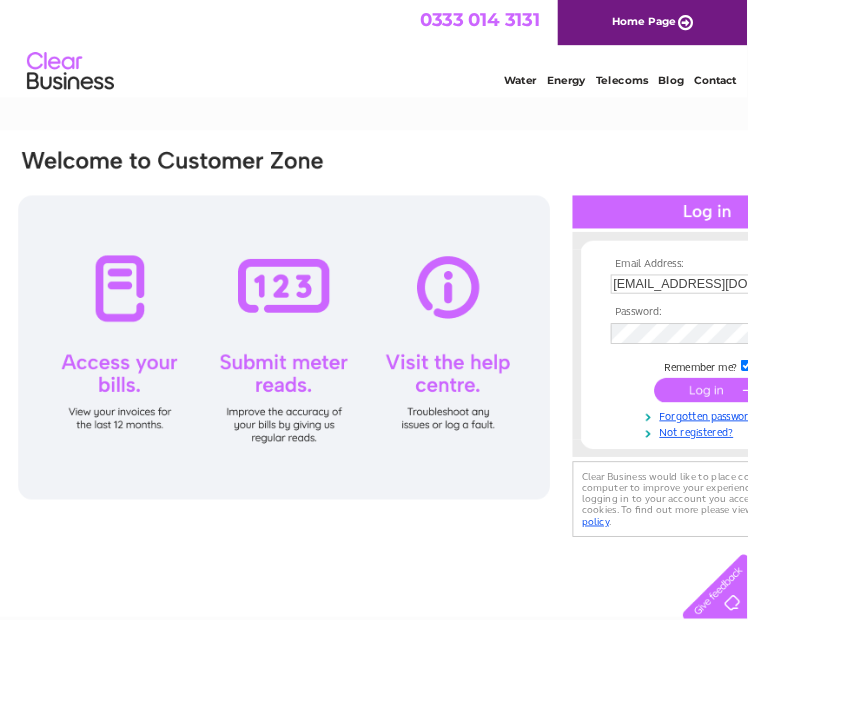 click at bounding box center [814, 449] 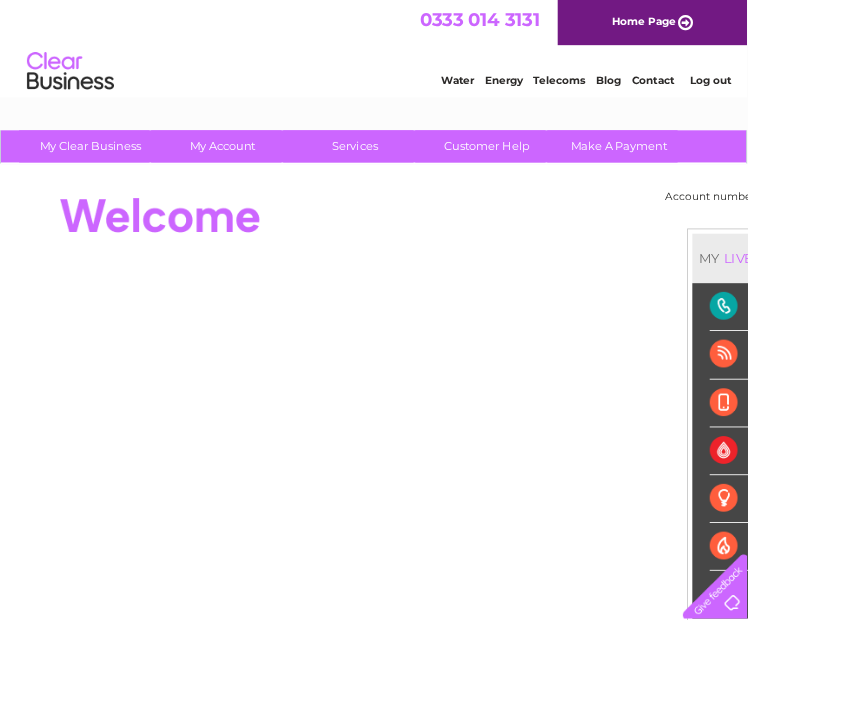 scroll, scrollTop: 0, scrollLeft: 0, axis: both 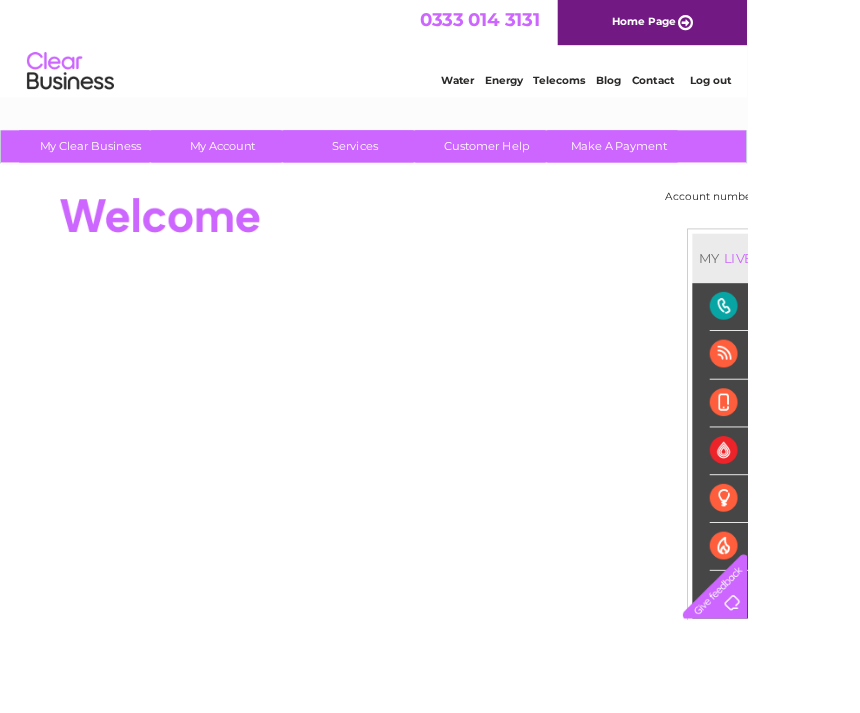 click on "Log out" at bounding box center [817, 92] 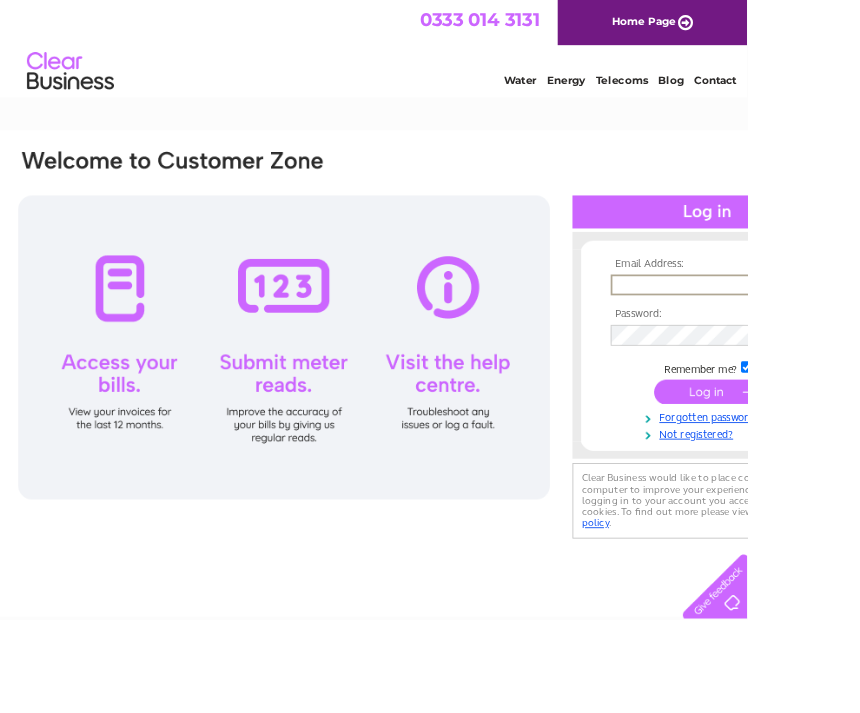 scroll, scrollTop: 0, scrollLeft: 0, axis: both 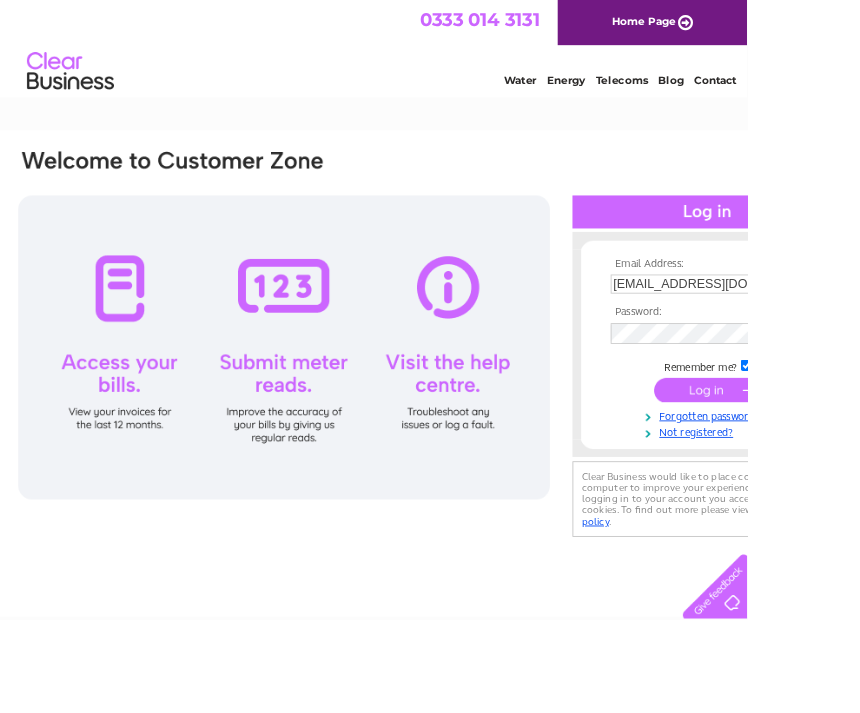 click at bounding box center [814, 449] 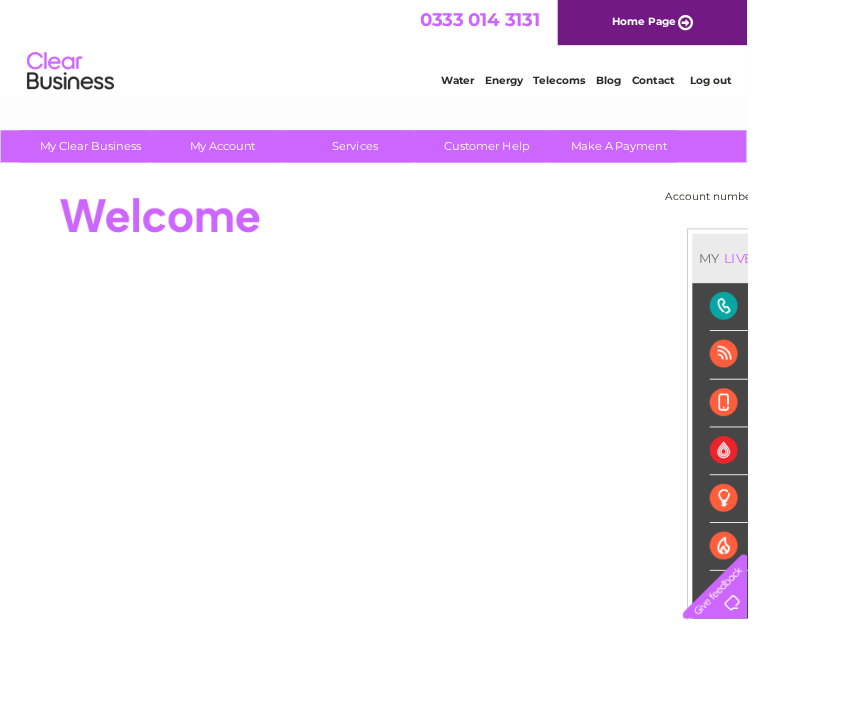 scroll, scrollTop: 0, scrollLeft: 0, axis: both 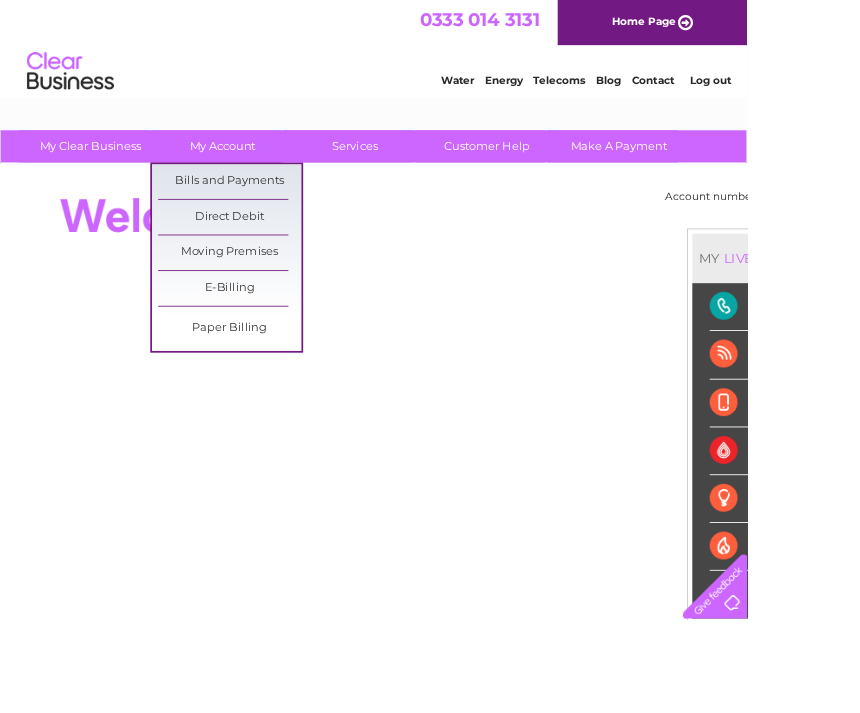 click on "Bills and Payments" at bounding box center (264, 209) 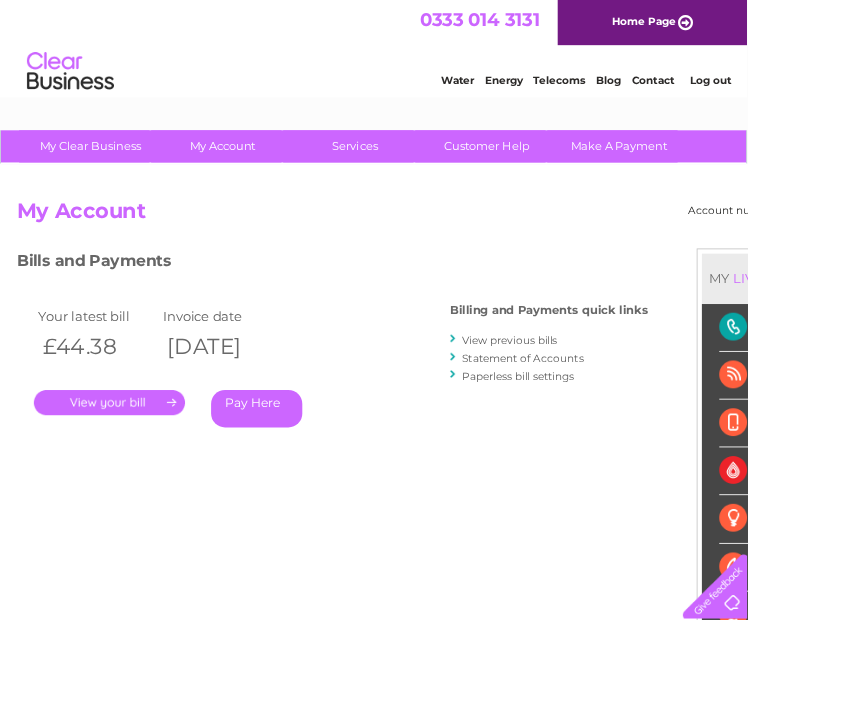 scroll, scrollTop: 0, scrollLeft: 0, axis: both 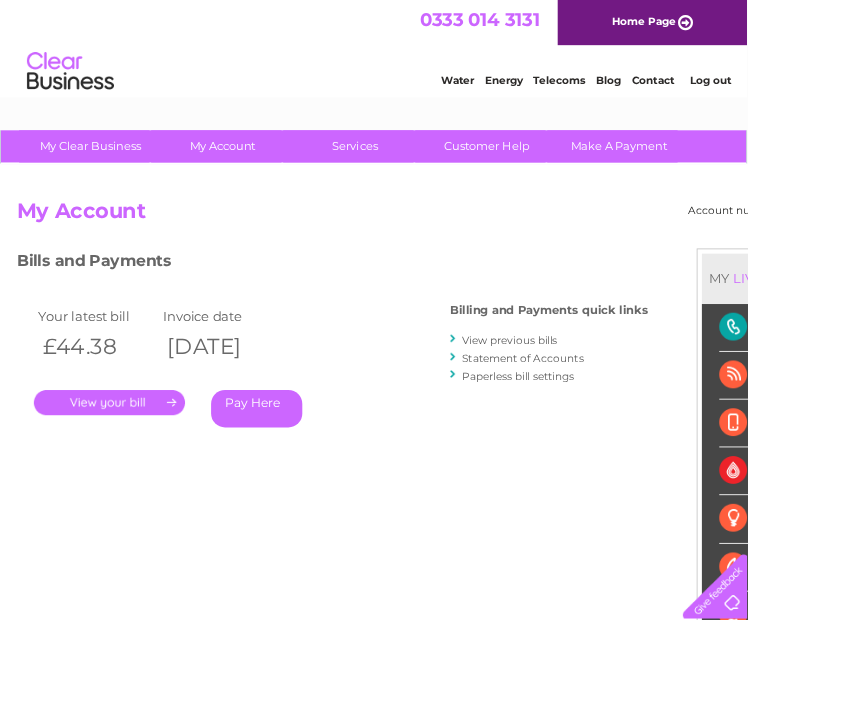 click on "400585
999382" at bounding box center [933, 241] 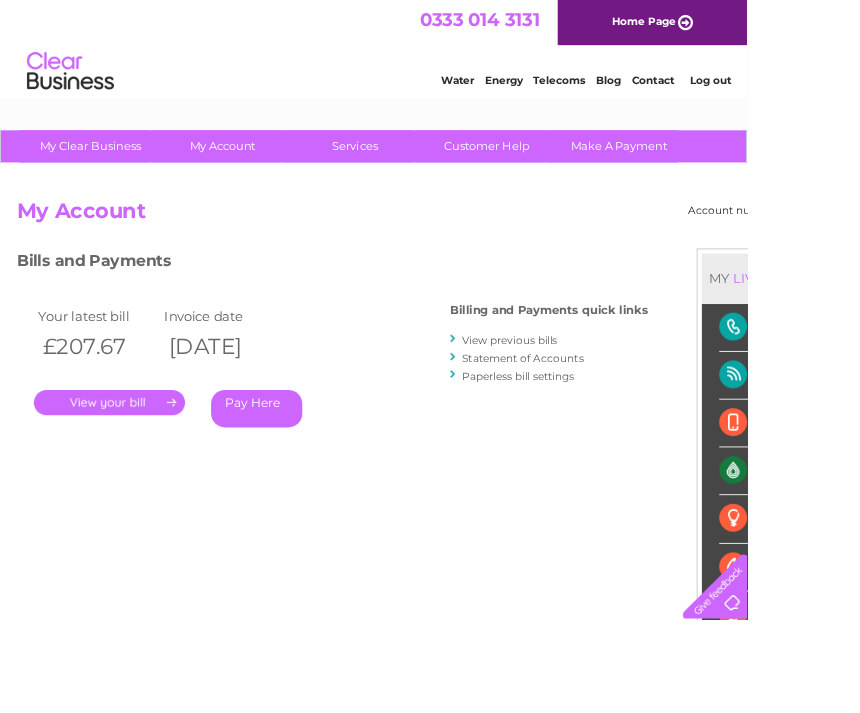 scroll, scrollTop: 0, scrollLeft: 0, axis: both 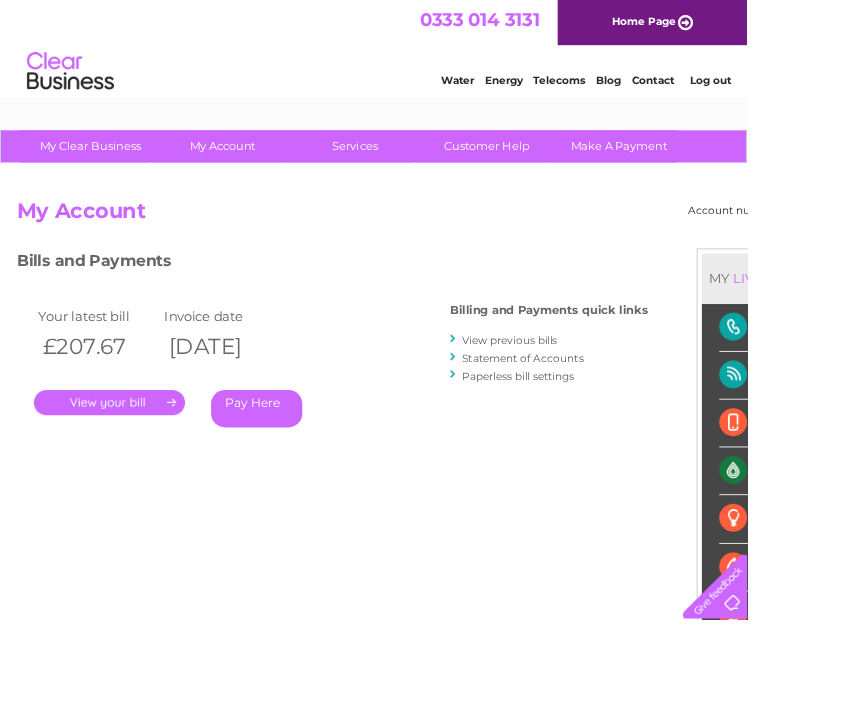 click on "." at bounding box center [126, 463] 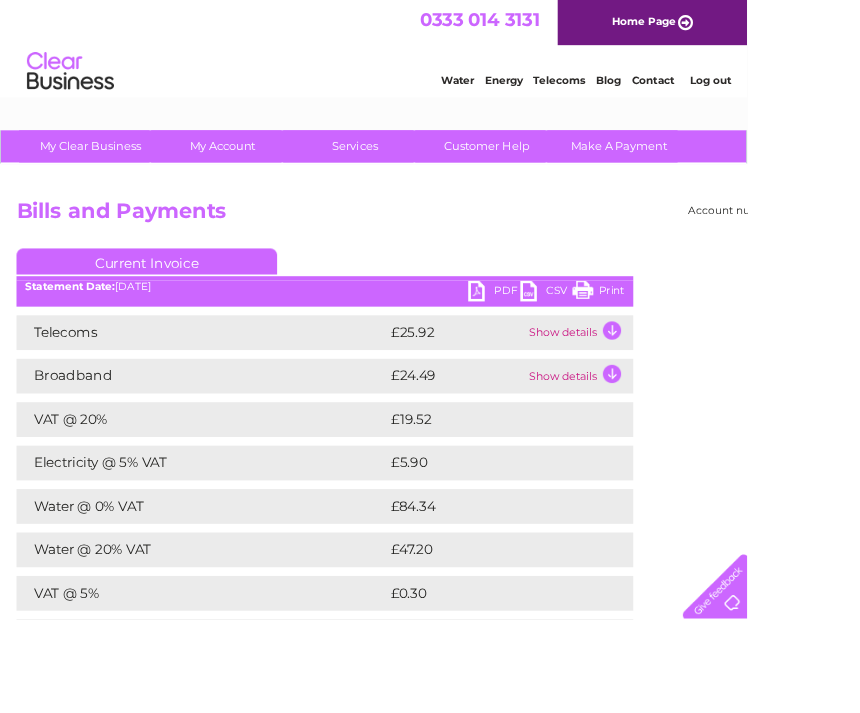 scroll, scrollTop: 0, scrollLeft: 0, axis: both 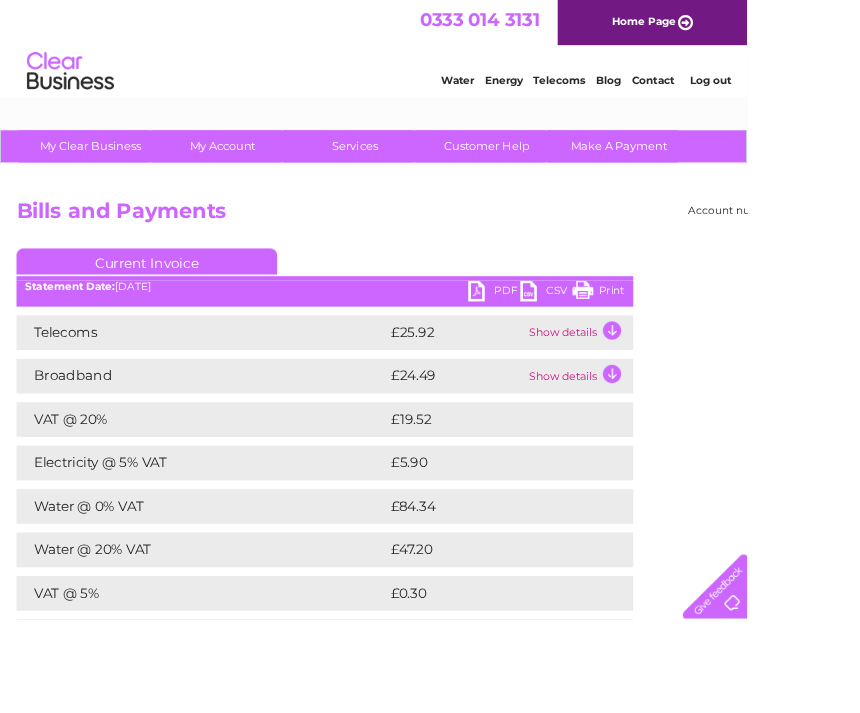 click on "Print" at bounding box center [689, 337] 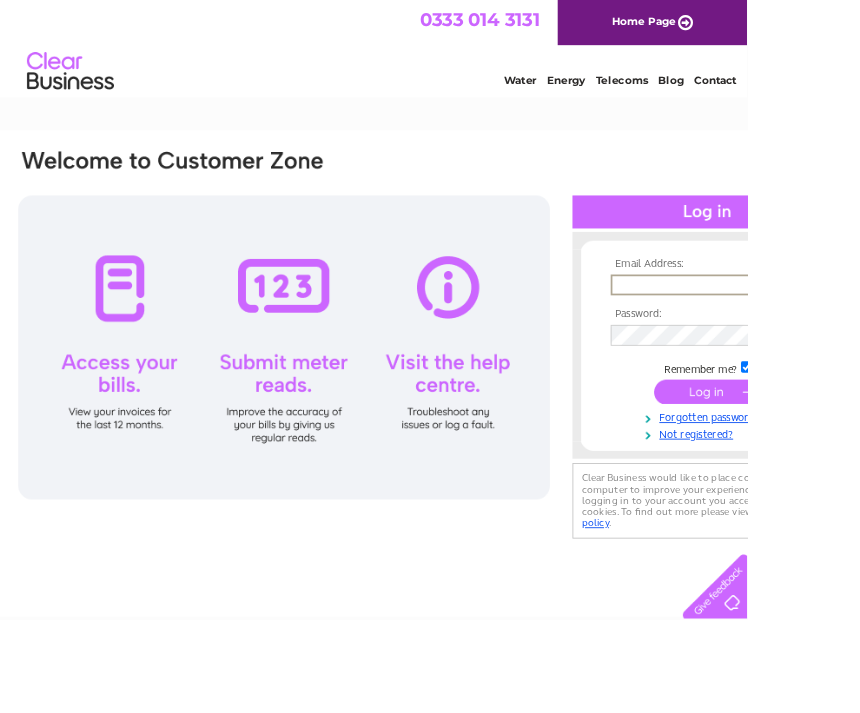 scroll, scrollTop: 0, scrollLeft: 0, axis: both 